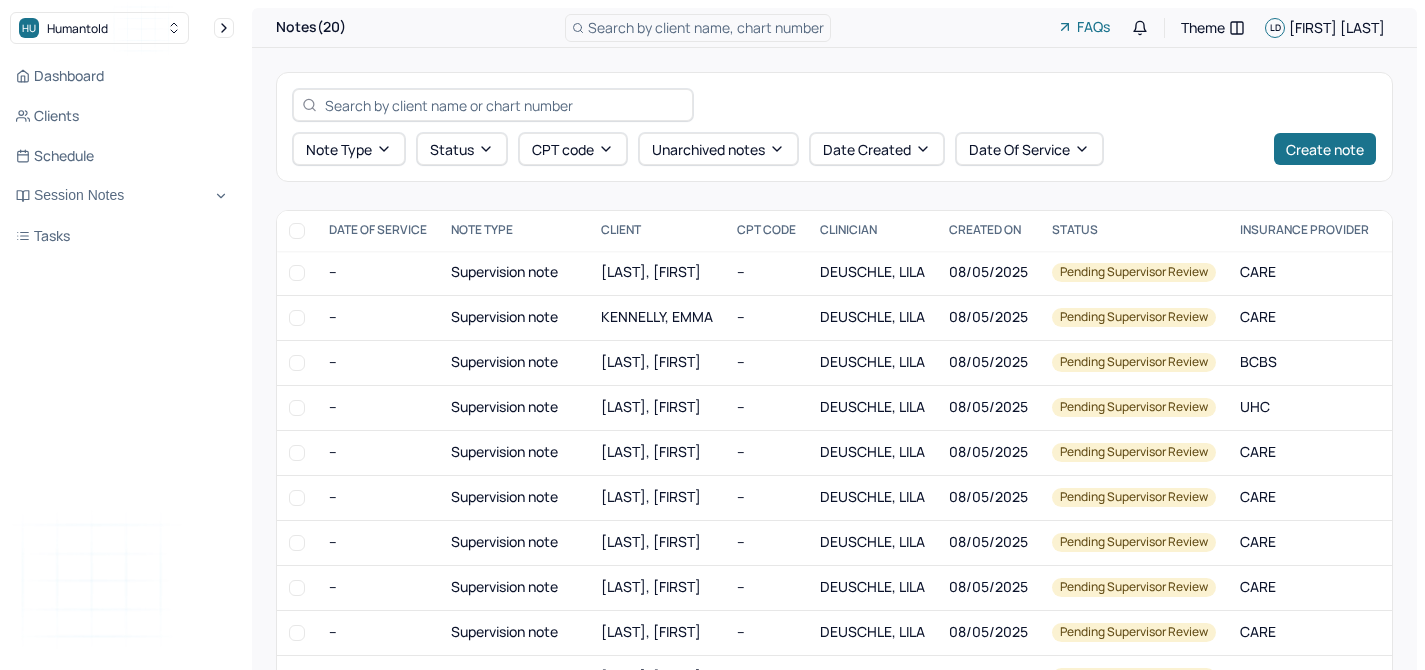 scroll, scrollTop: 0, scrollLeft: 0, axis: both 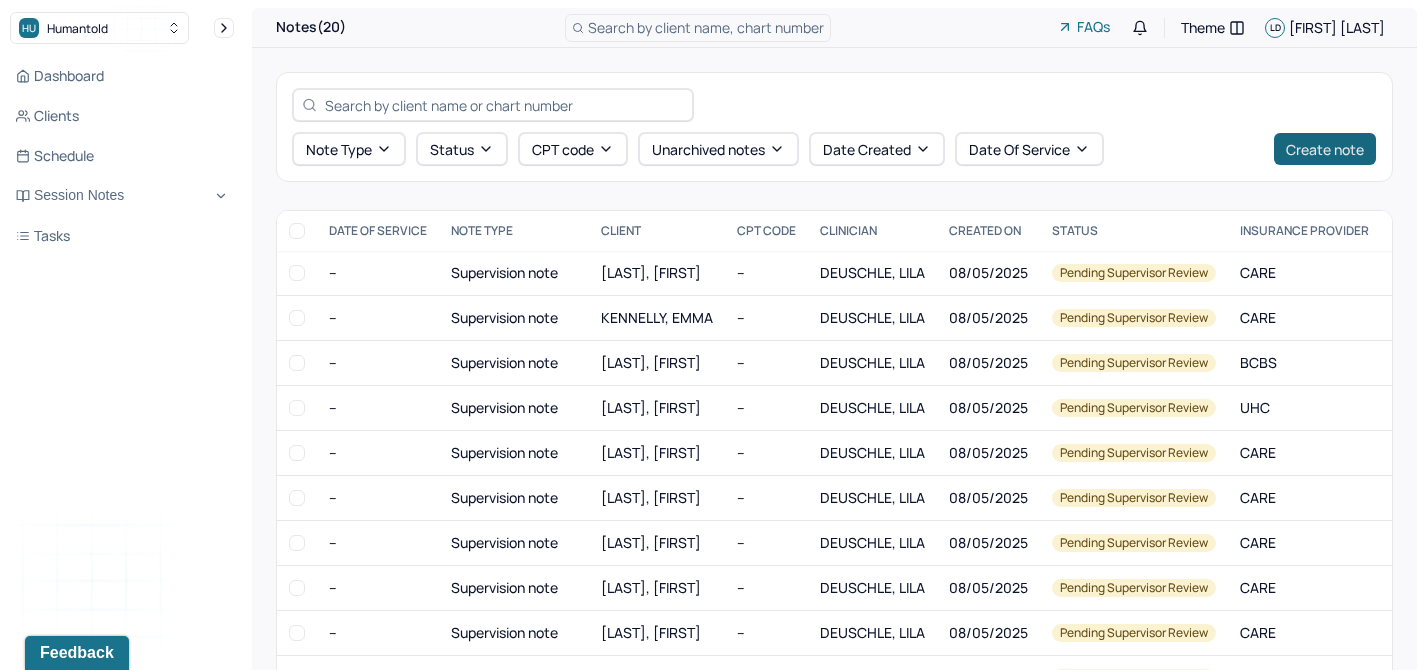 click on "Create note" at bounding box center [1325, 149] 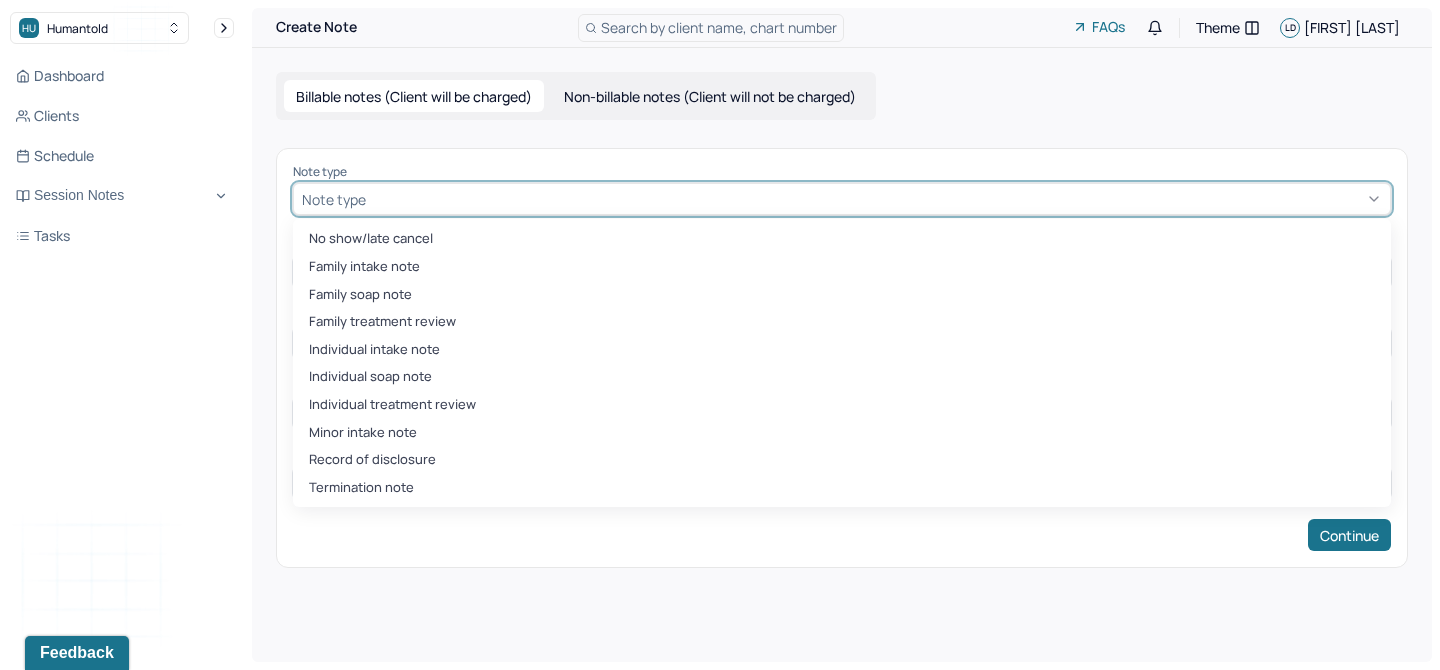 click on "Note type" at bounding box center [842, 199] 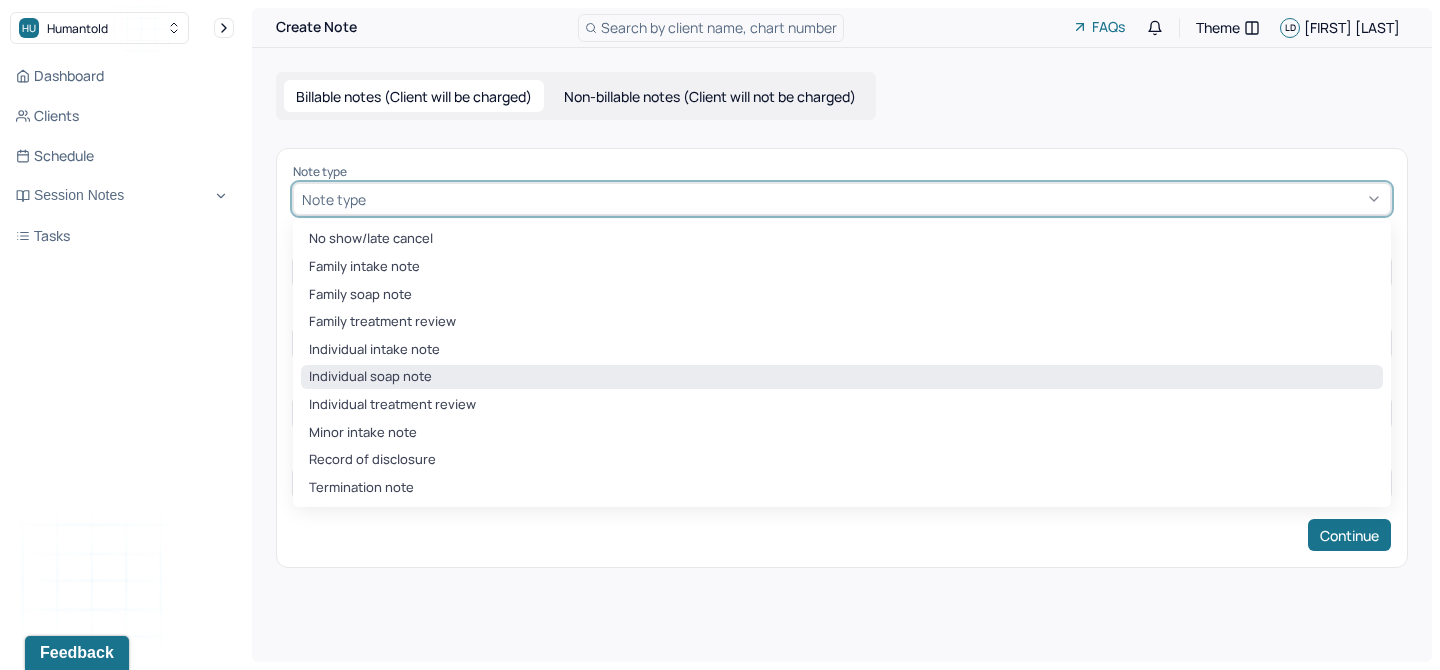 click on "Individual soap note" at bounding box center (842, 377) 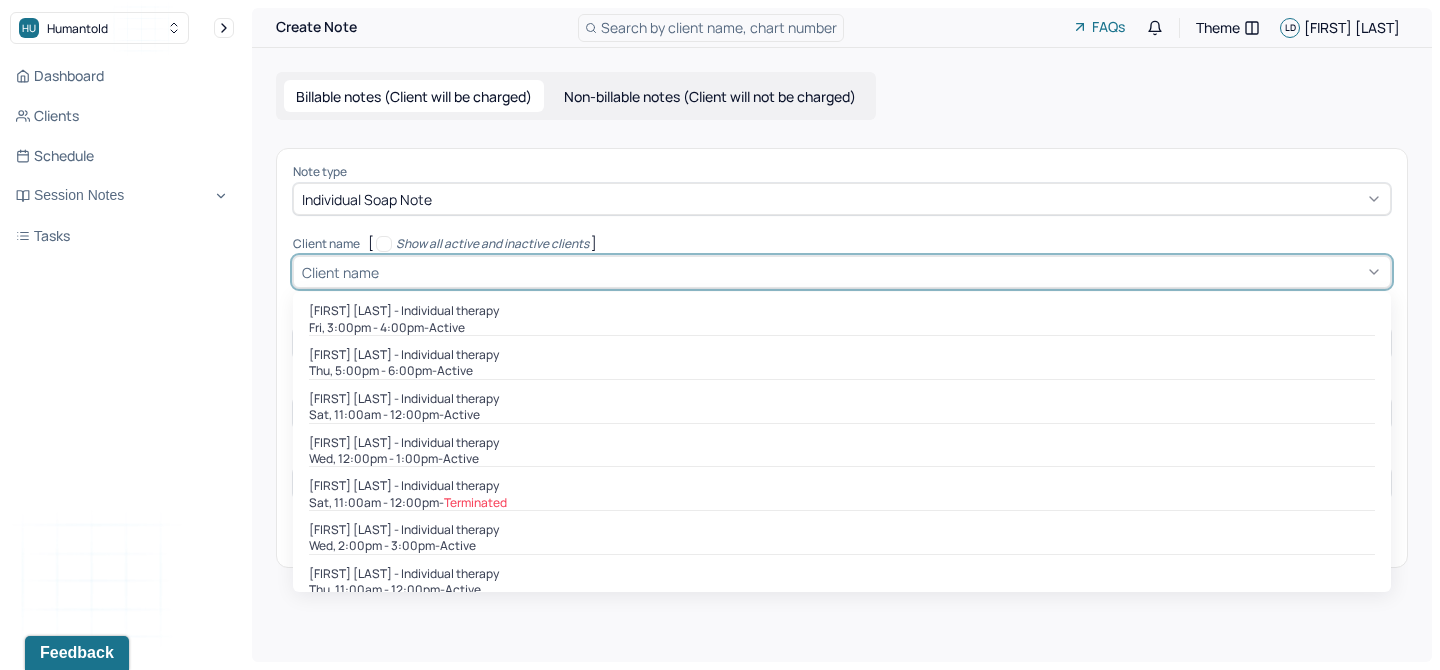 click at bounding box center (882, 272) 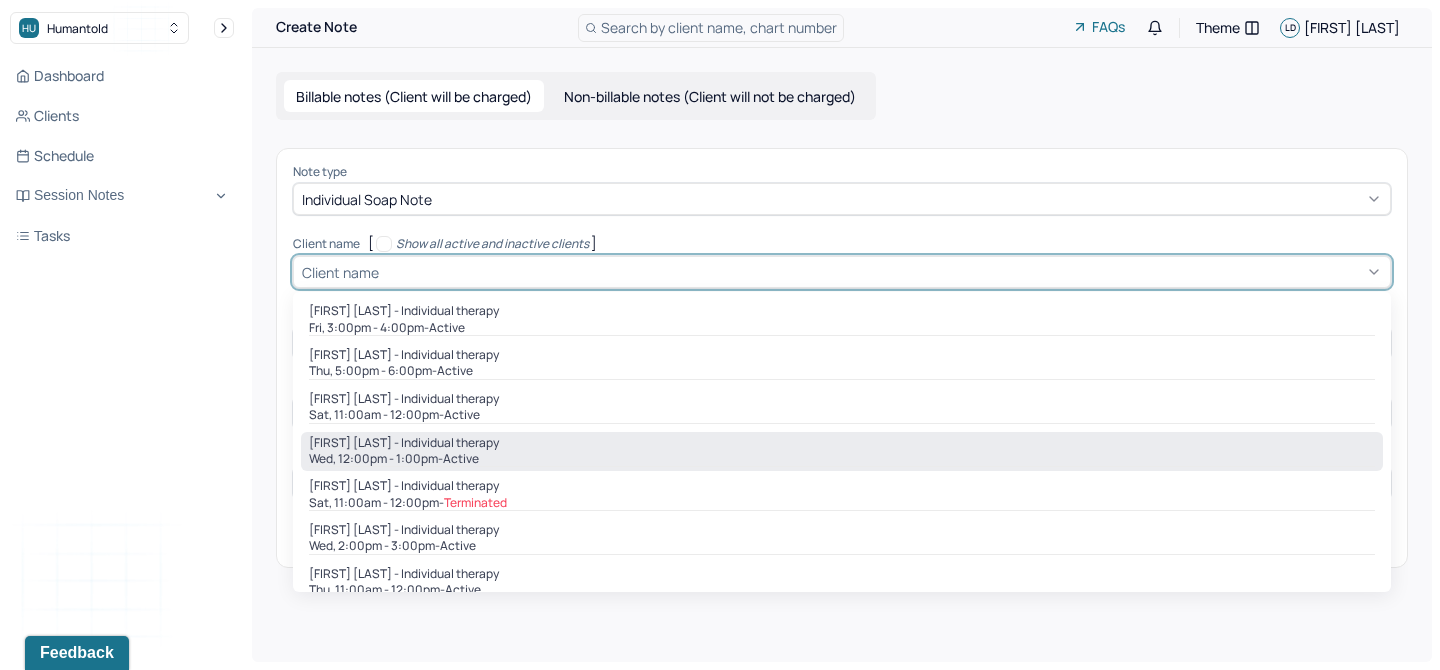 click on "[FIRST] [LAST] - Individual therapy" at bounding box center [842, 443] 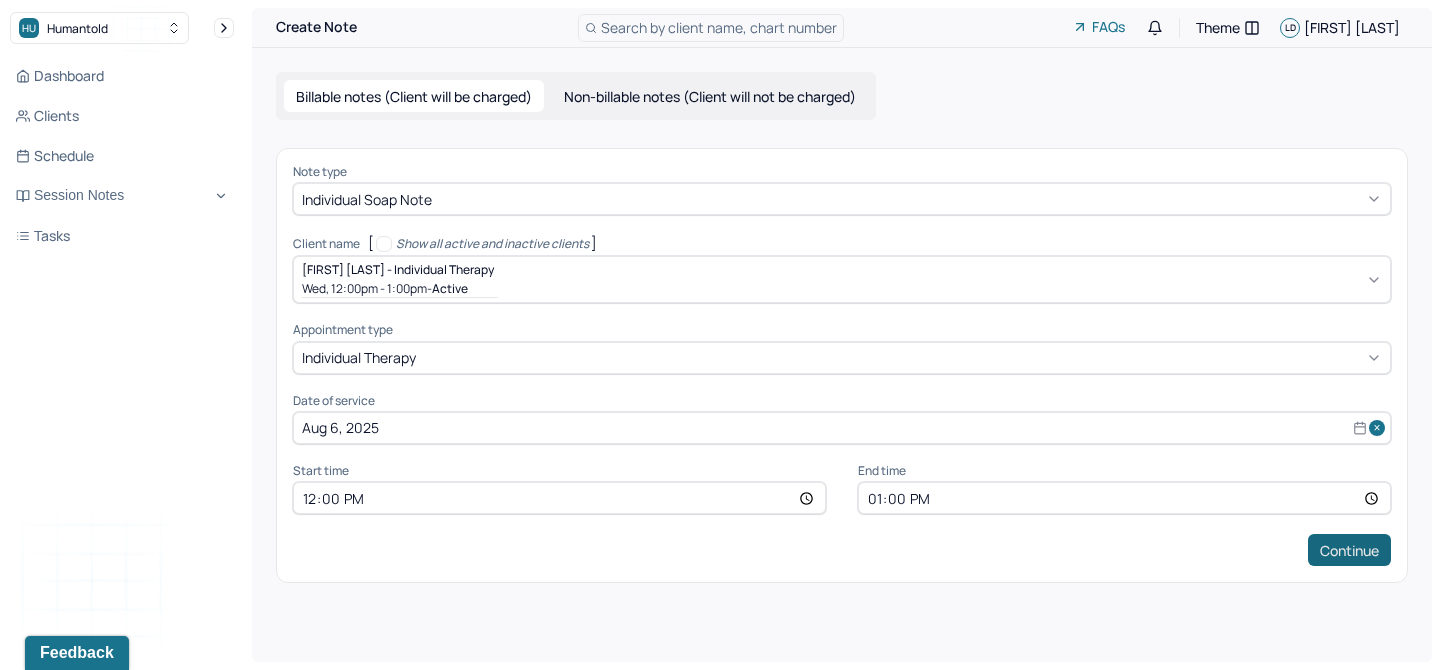 click on "Continue" at bounding box center (1349, 550) 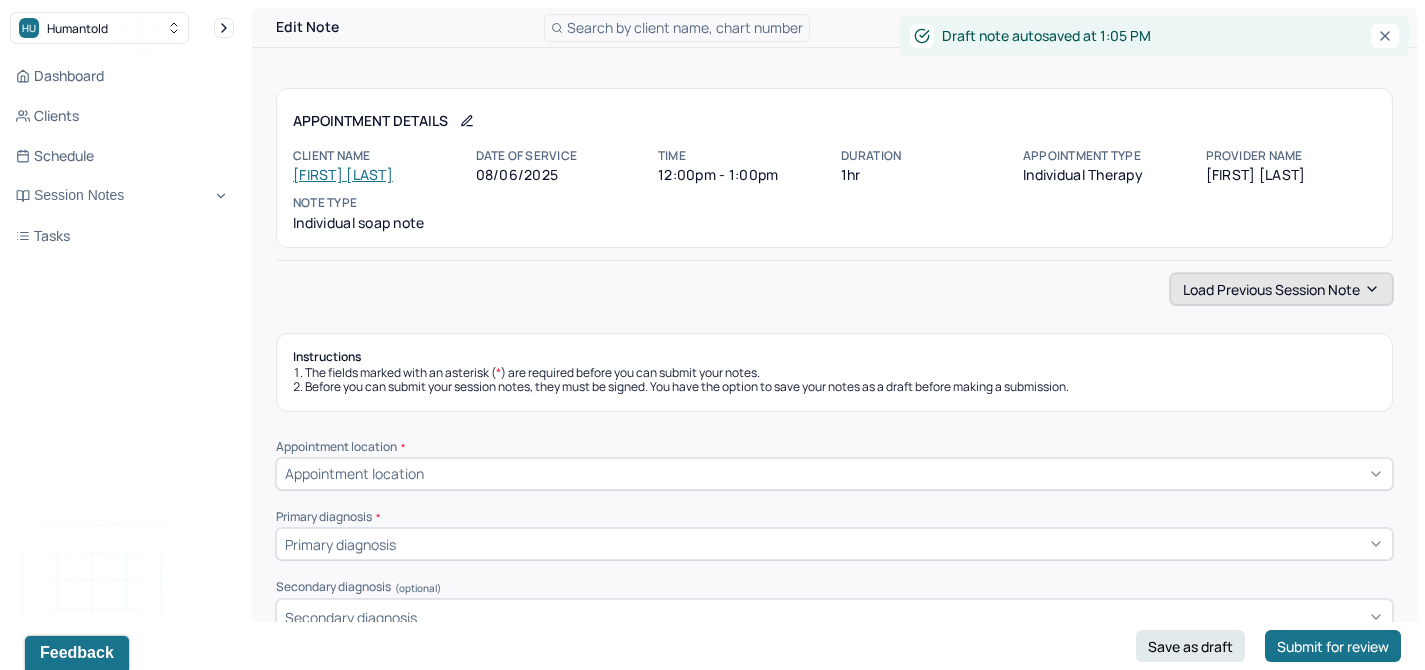 click on "Load previous session note" at bounding box center [1281, 289] 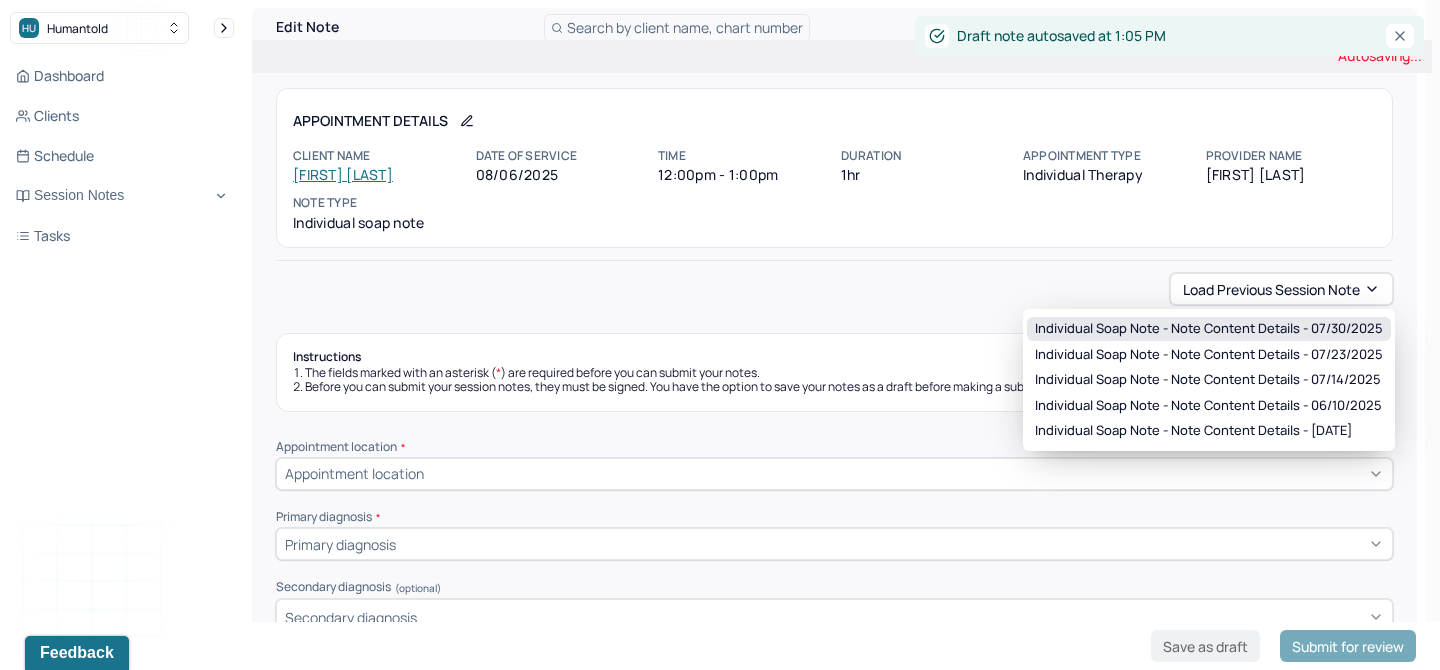 click on "Individual soap note   - Note content Details -   07/30/2025" at bounding box center [1209, 329] 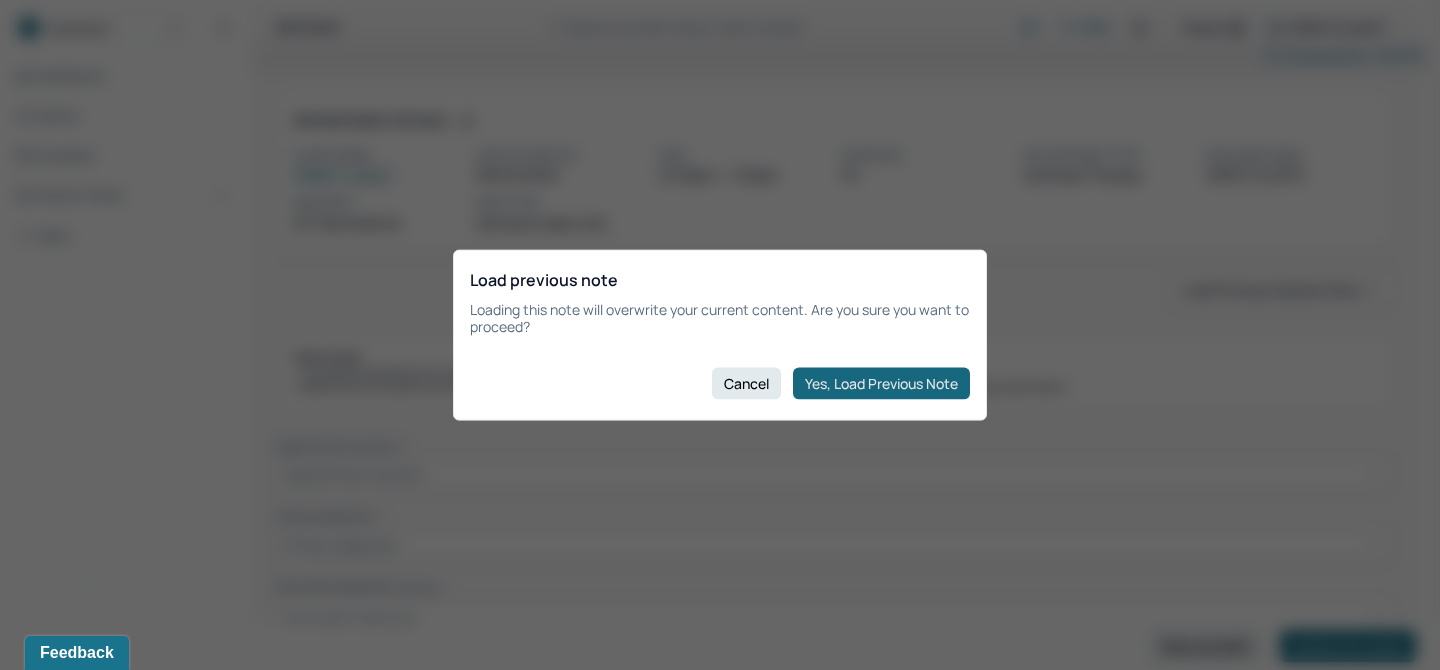click on "Yes, Load Previous Note" at bounding box center (881, 383) 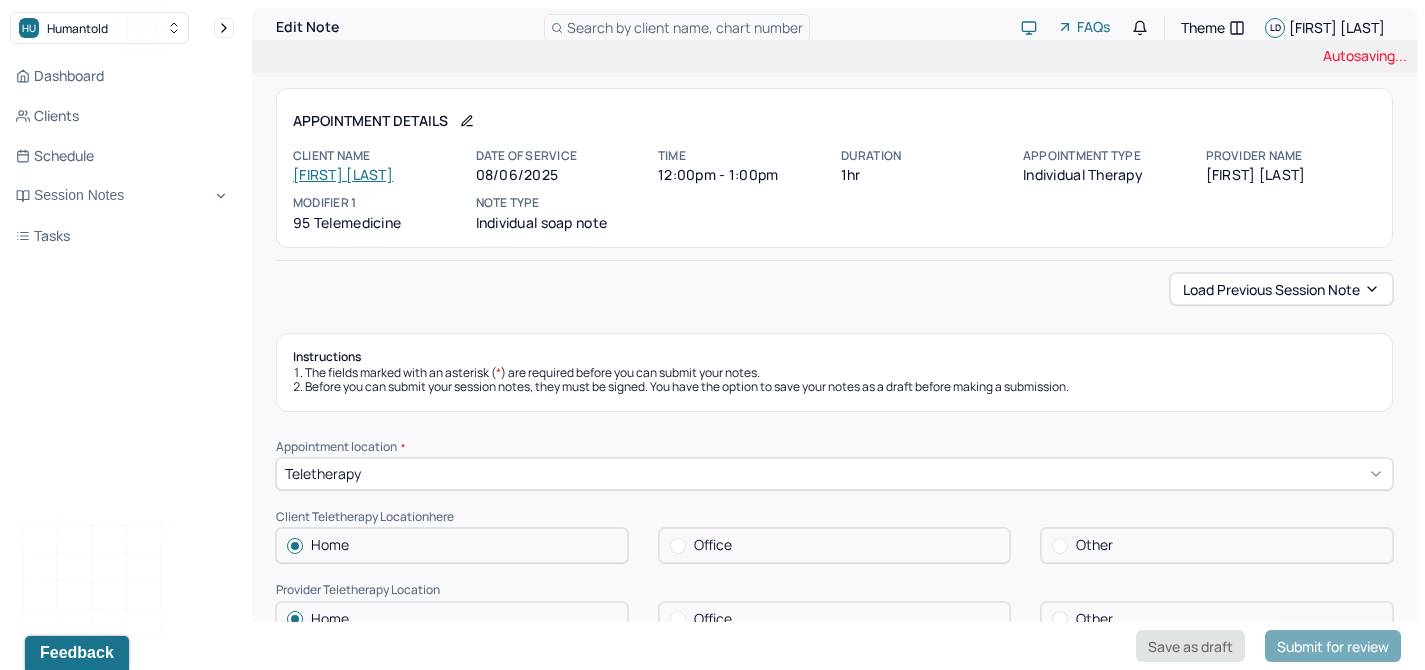 click on "Save as draft" at bounding box center [1190, 646] 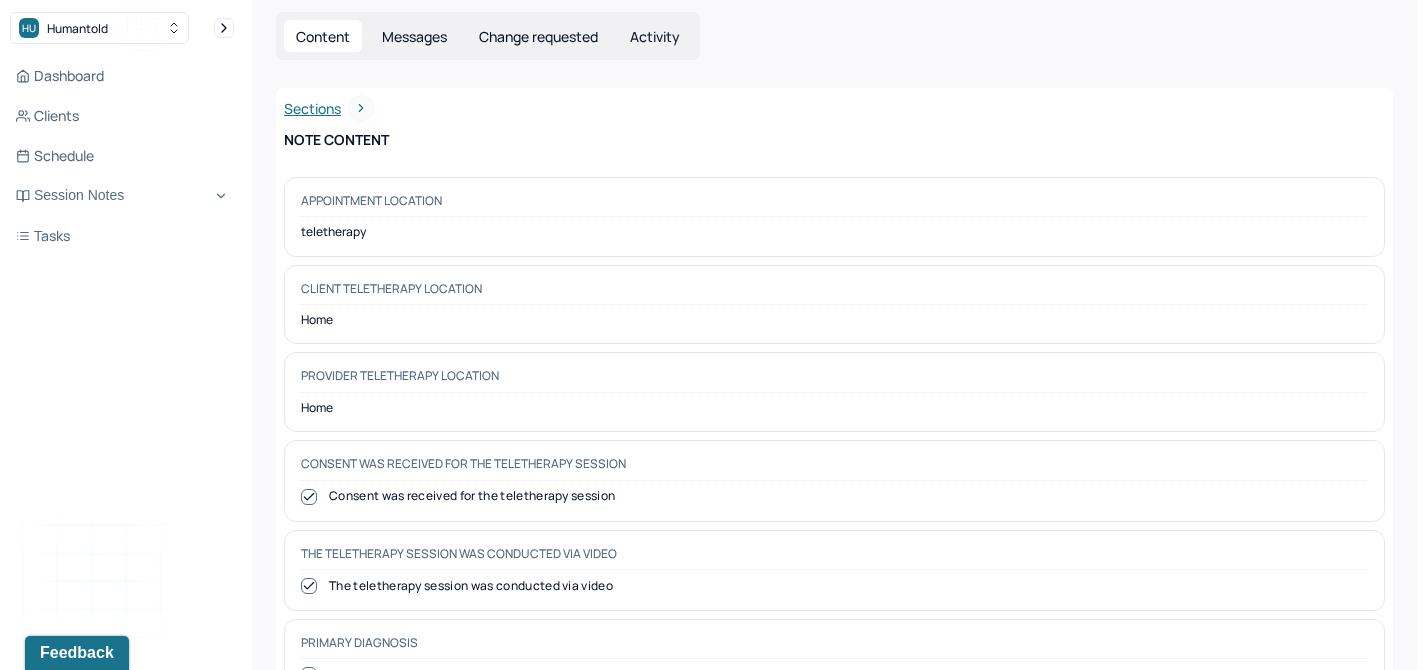 scroll, scrollTop: 0, scrollLeft: 0, axis: both 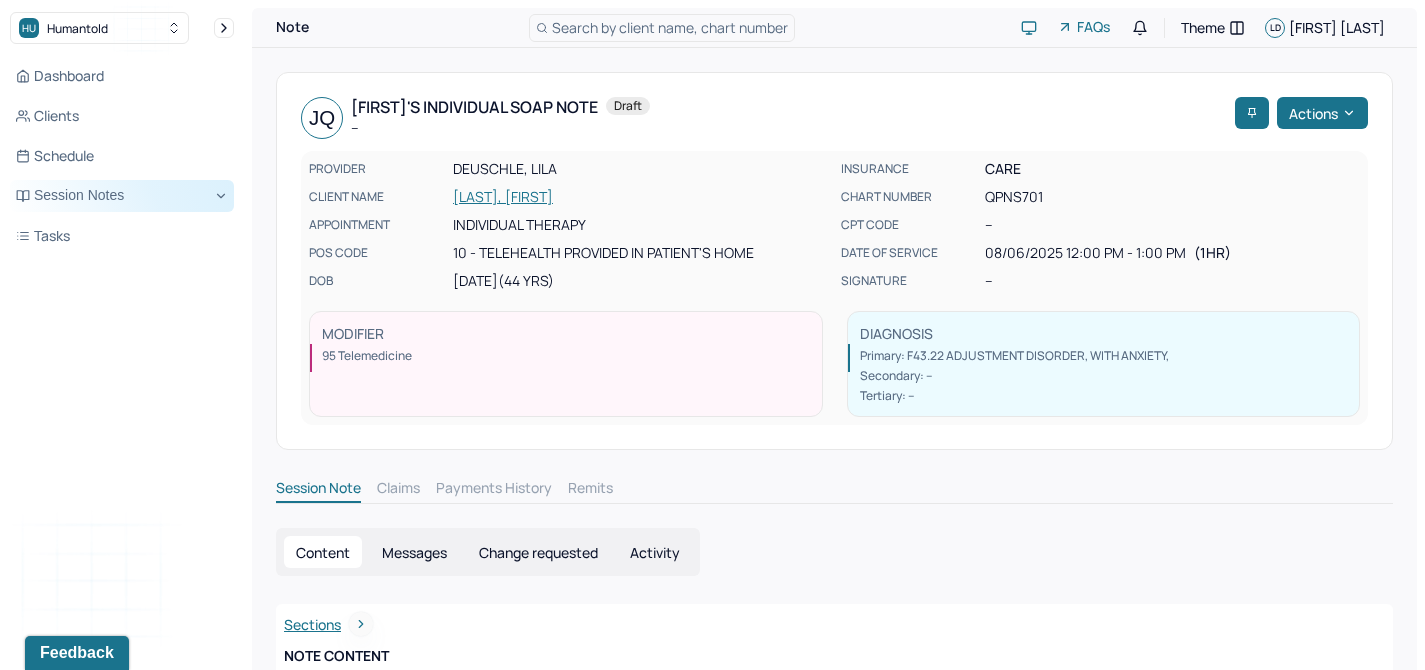 click on "Session Notes" at bounding box center (122, 196) 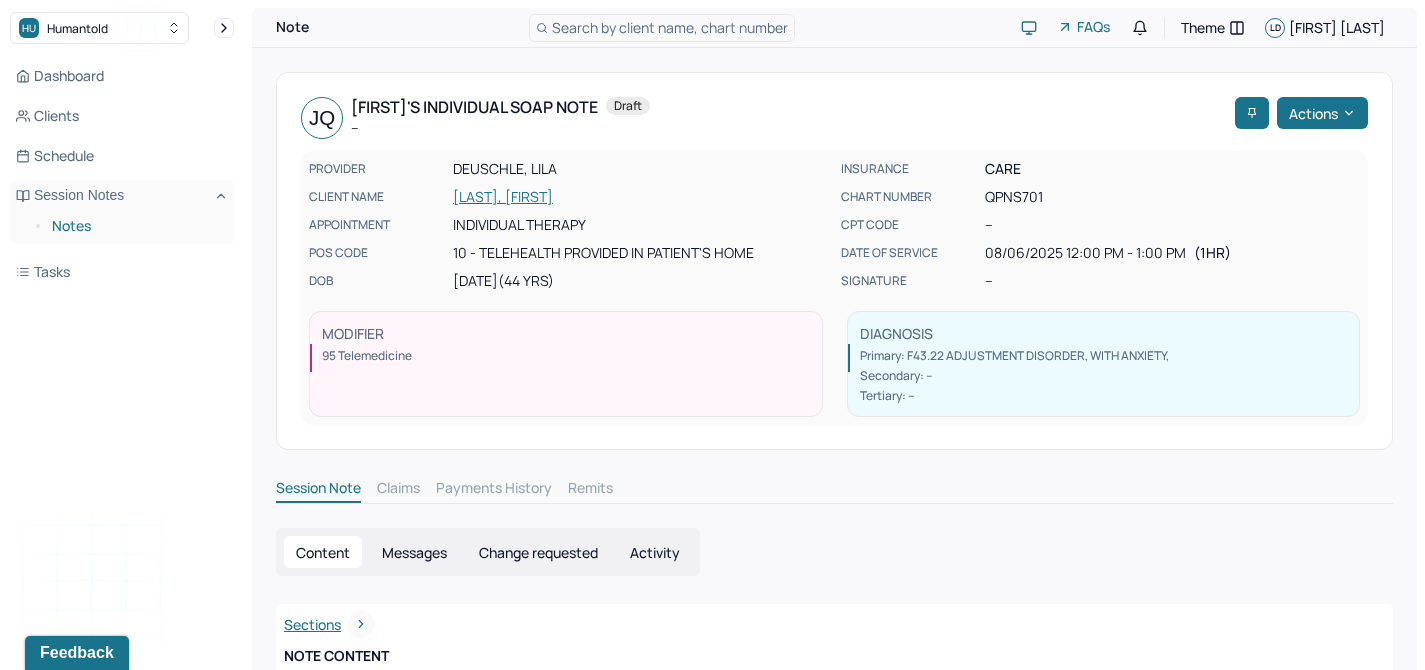 click on "Notes" at bounding box center (135, 226) 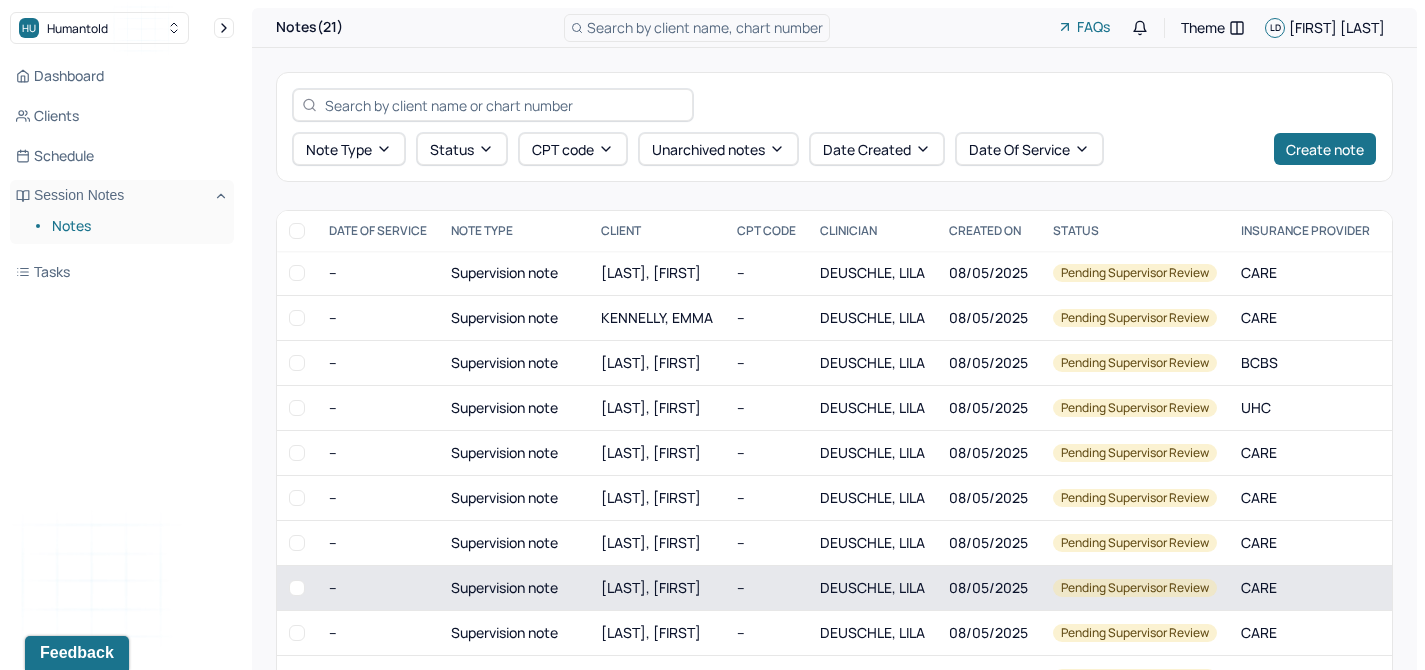 scroll, scrollTop: 523, scrollLeft: 0, axis: vertical 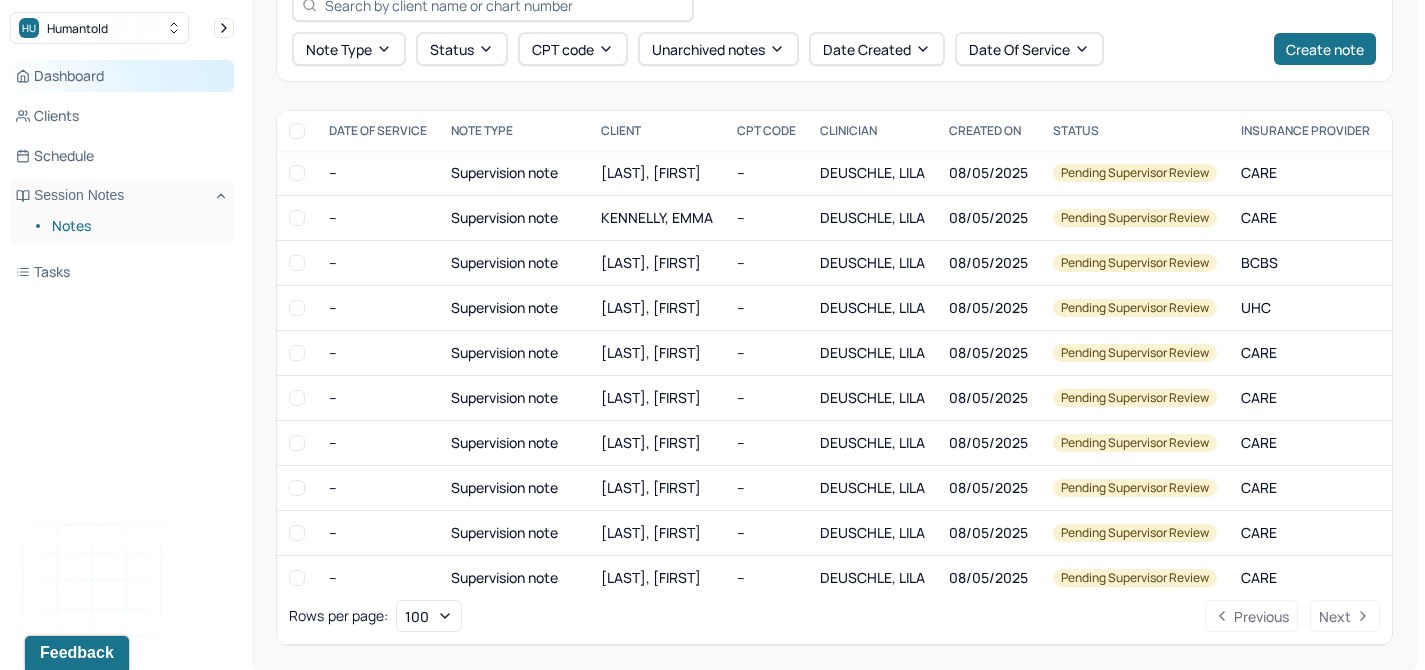 click on "Dashboard" at bounding box center (122, 76) 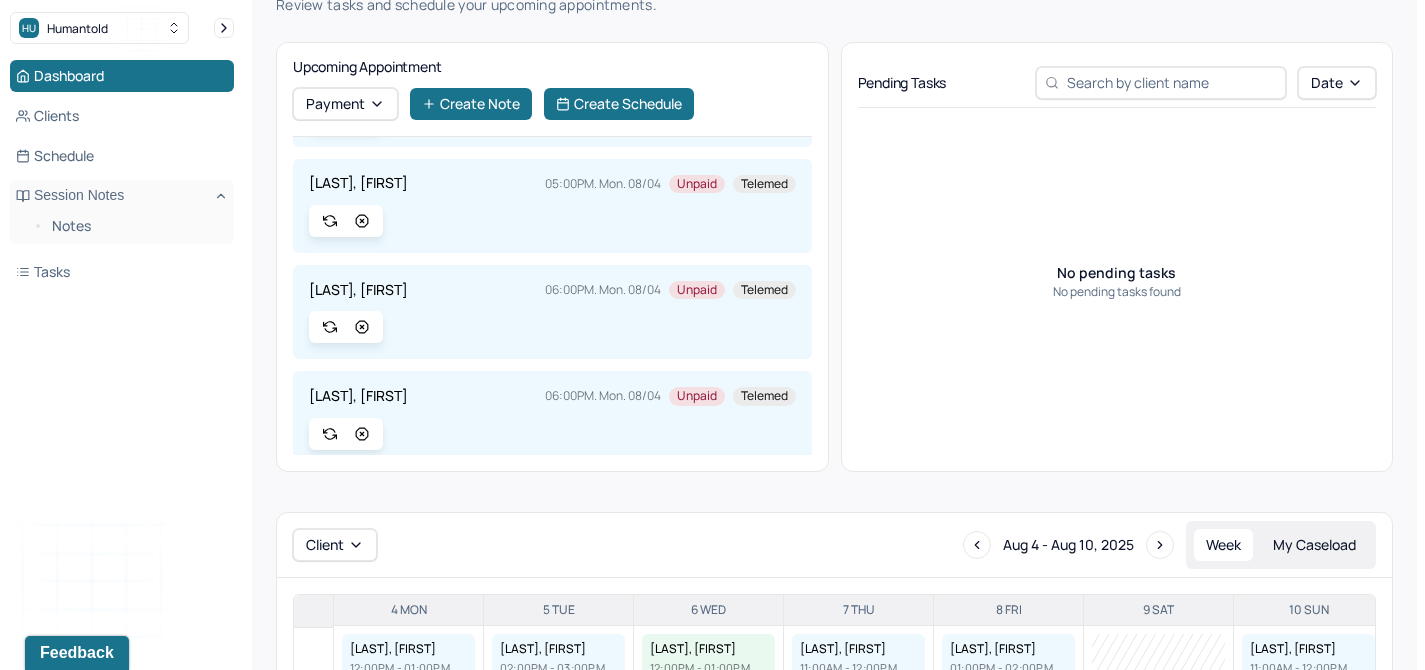 scroll, scrollTop: 314, scrollLeft: 0, axis: vertical 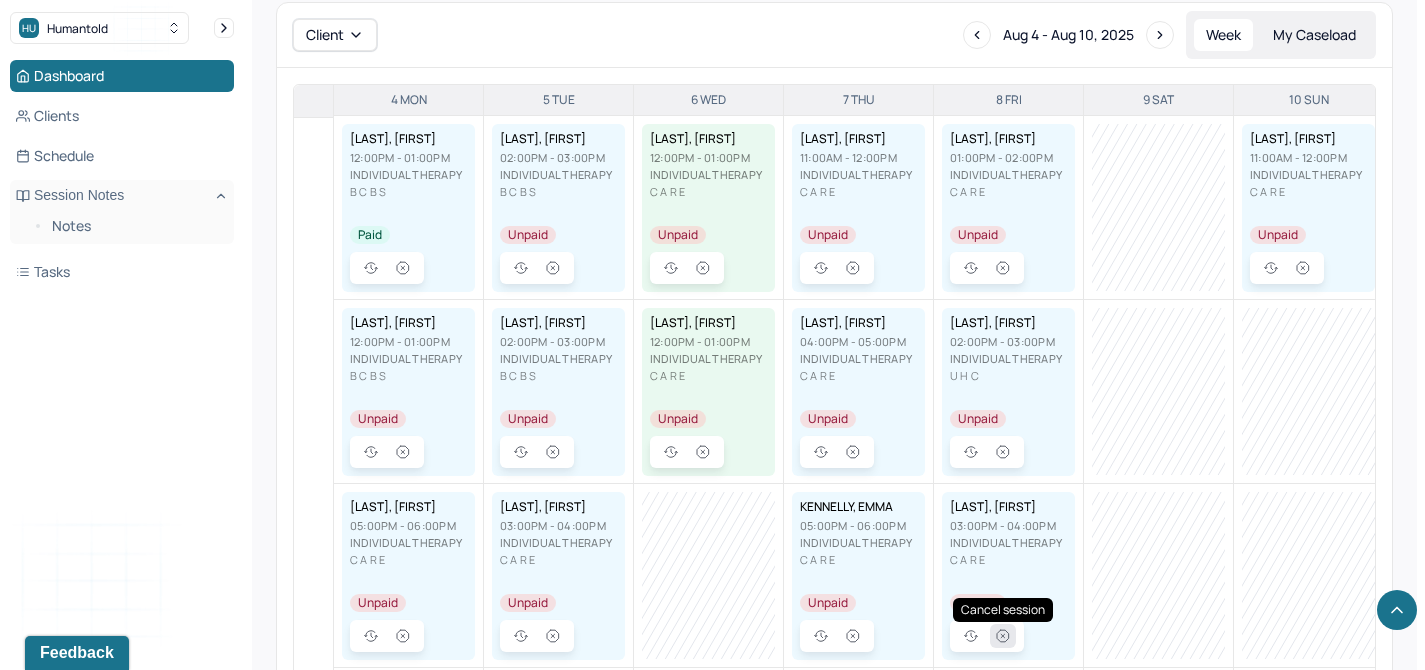 click 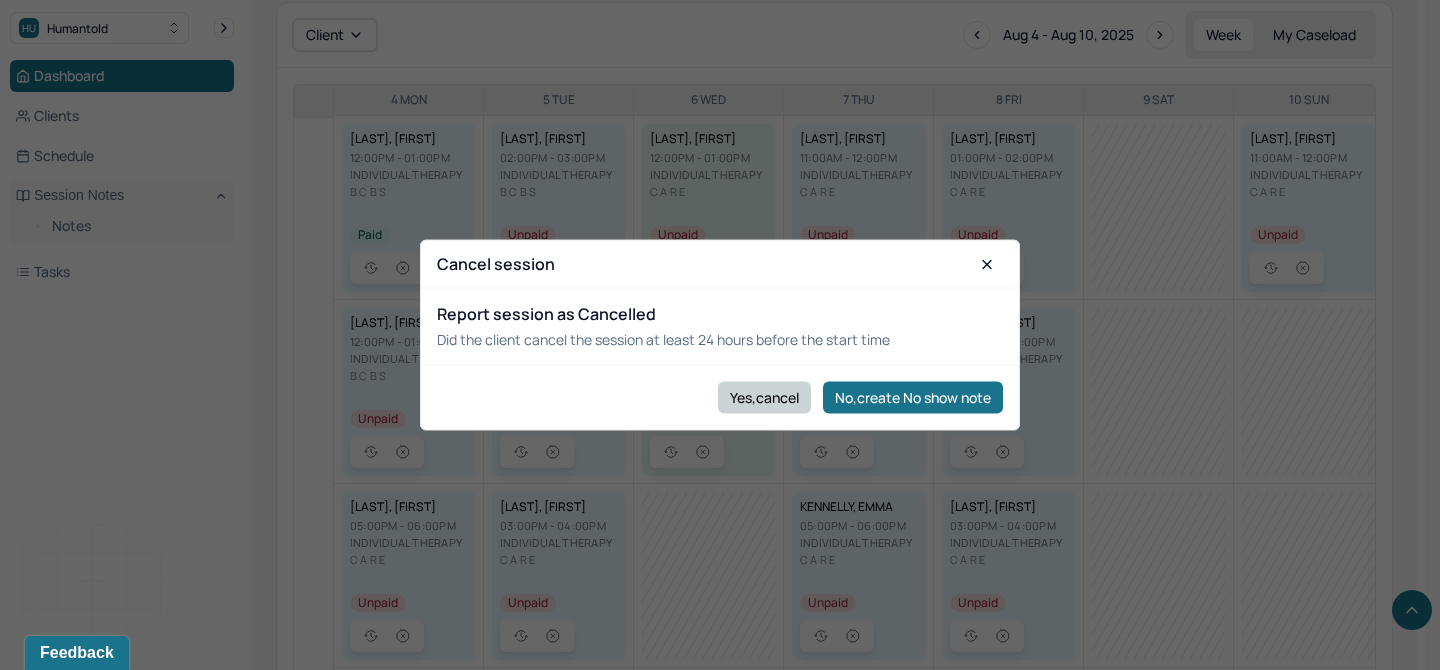 click on "Yes,cancel" at bounding box center [764, 397] 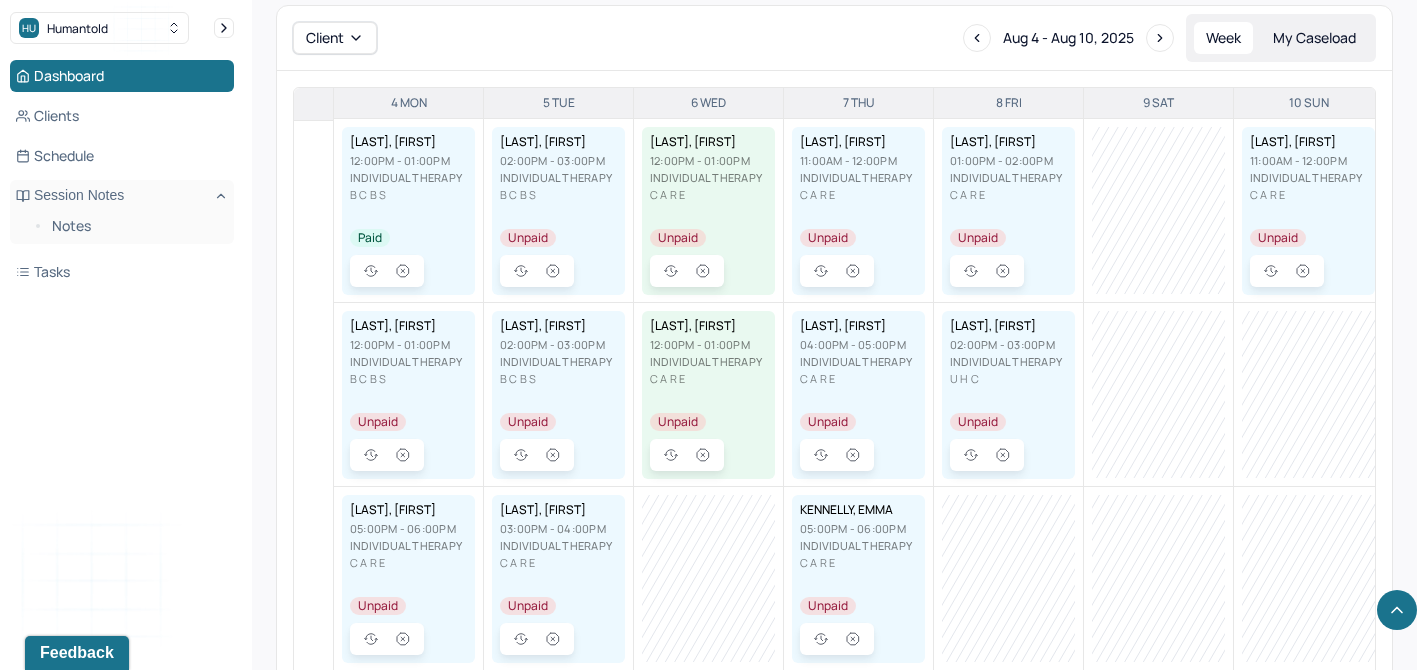 scroll, scrollTop: 612, scrollLeft: 0, axis: vertical 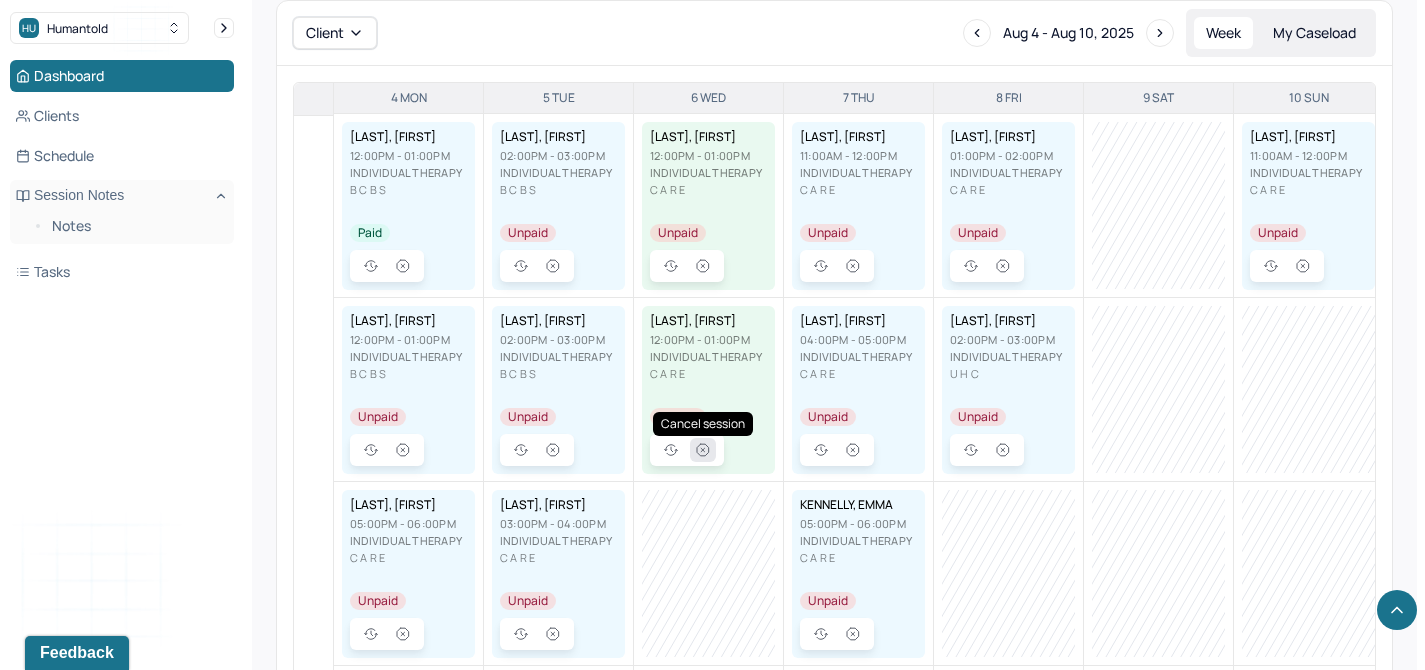 click 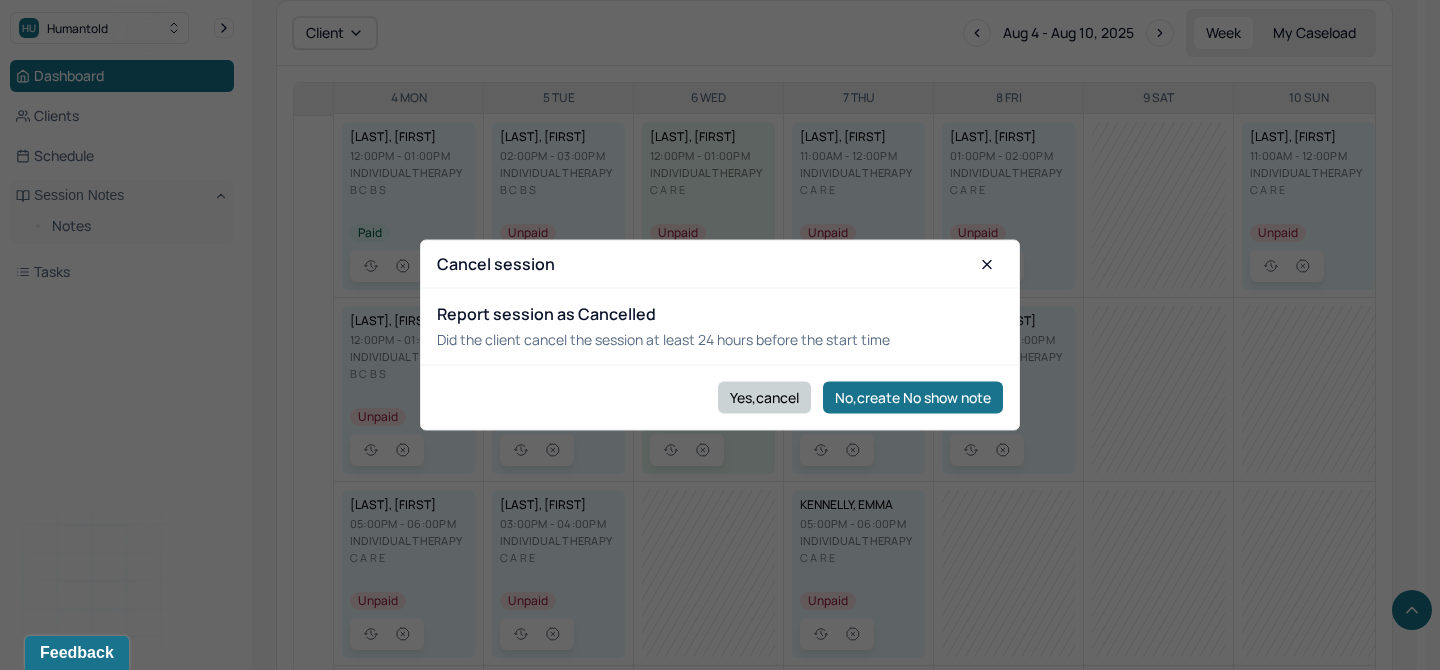click on "Yes,cancel" at bounding box center [764, 397] 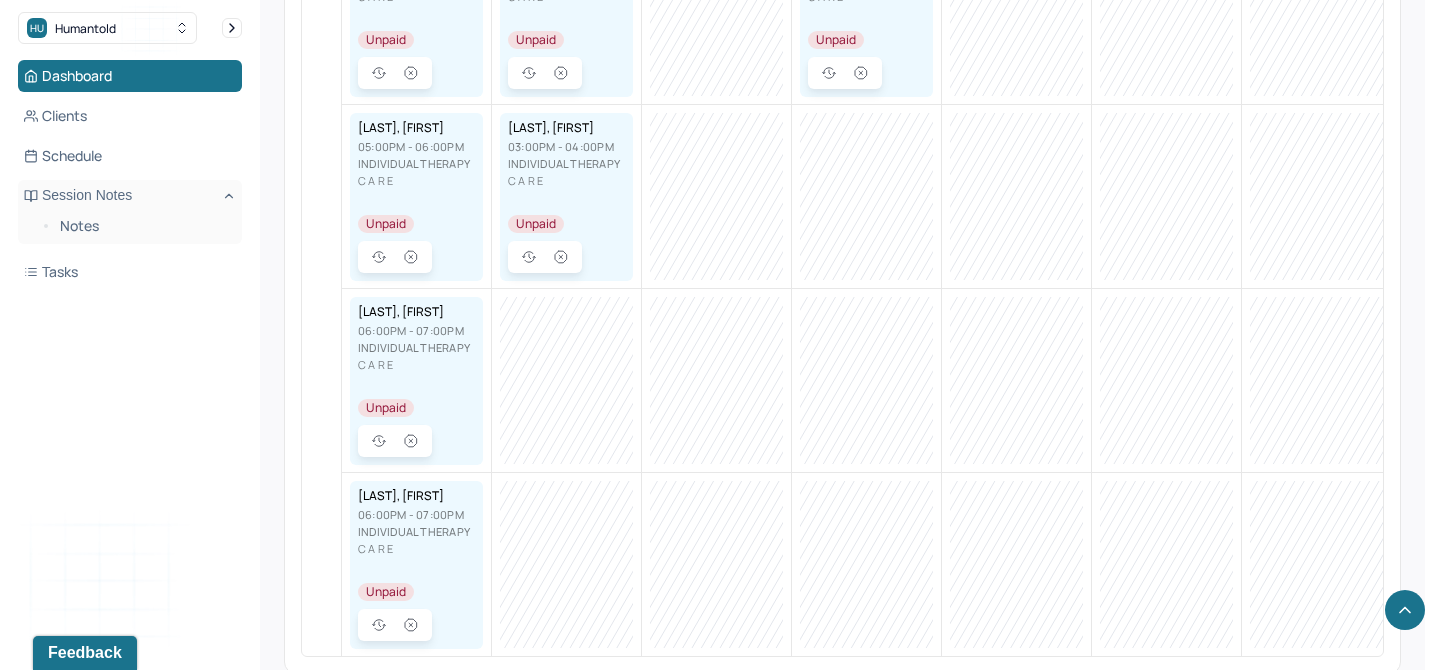scroll, scrollTop: 1224, scrollLeft: 0, axis: vertical 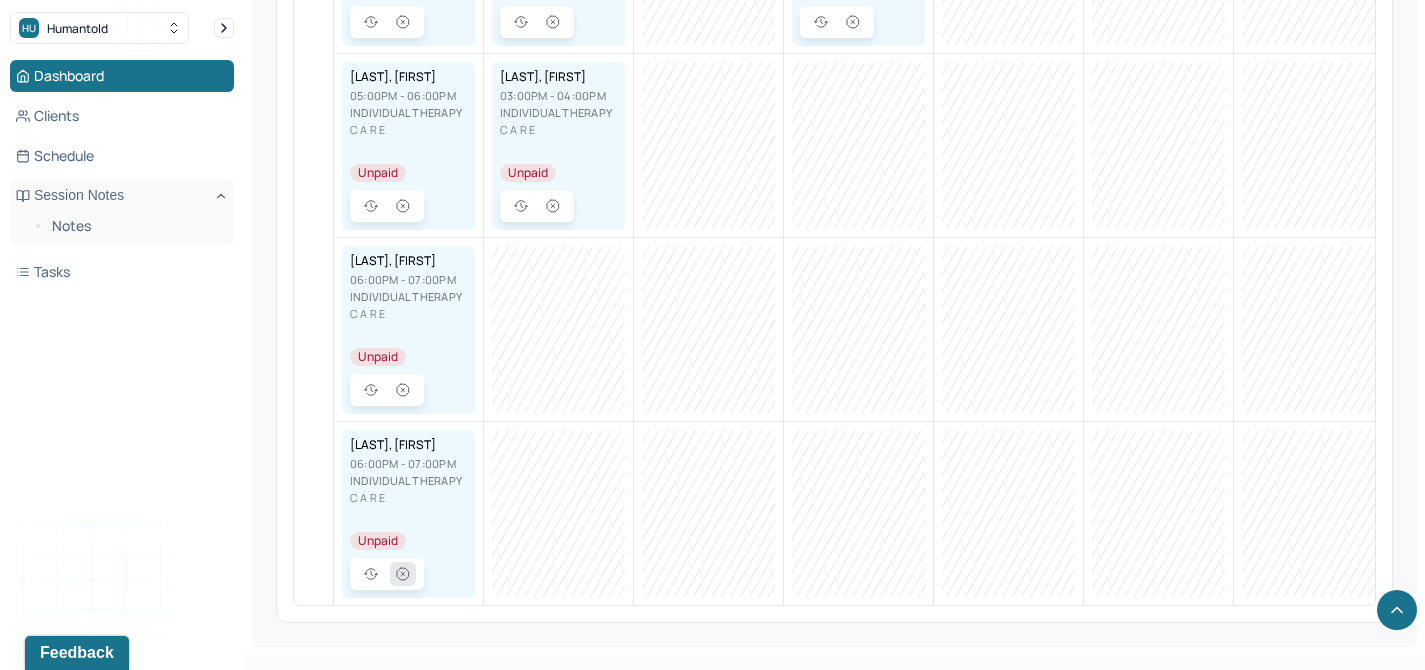 click 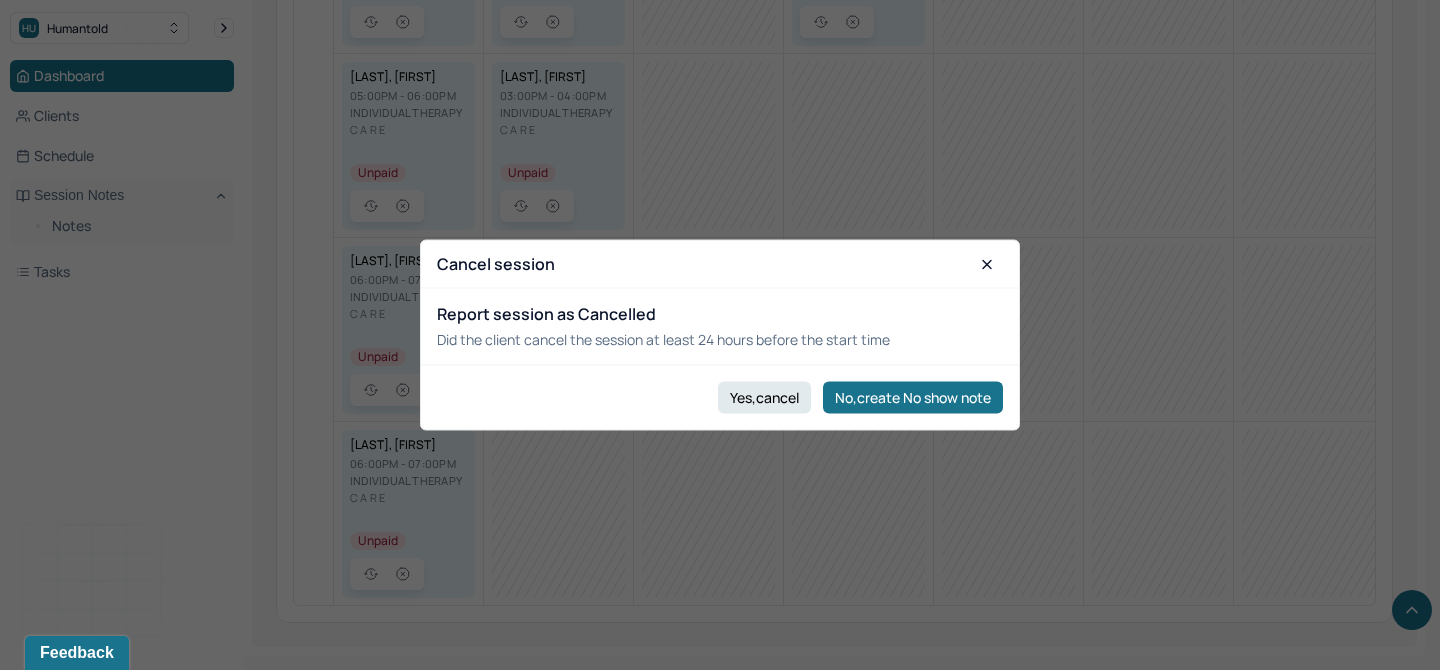 click at bounding box center [720, 335] 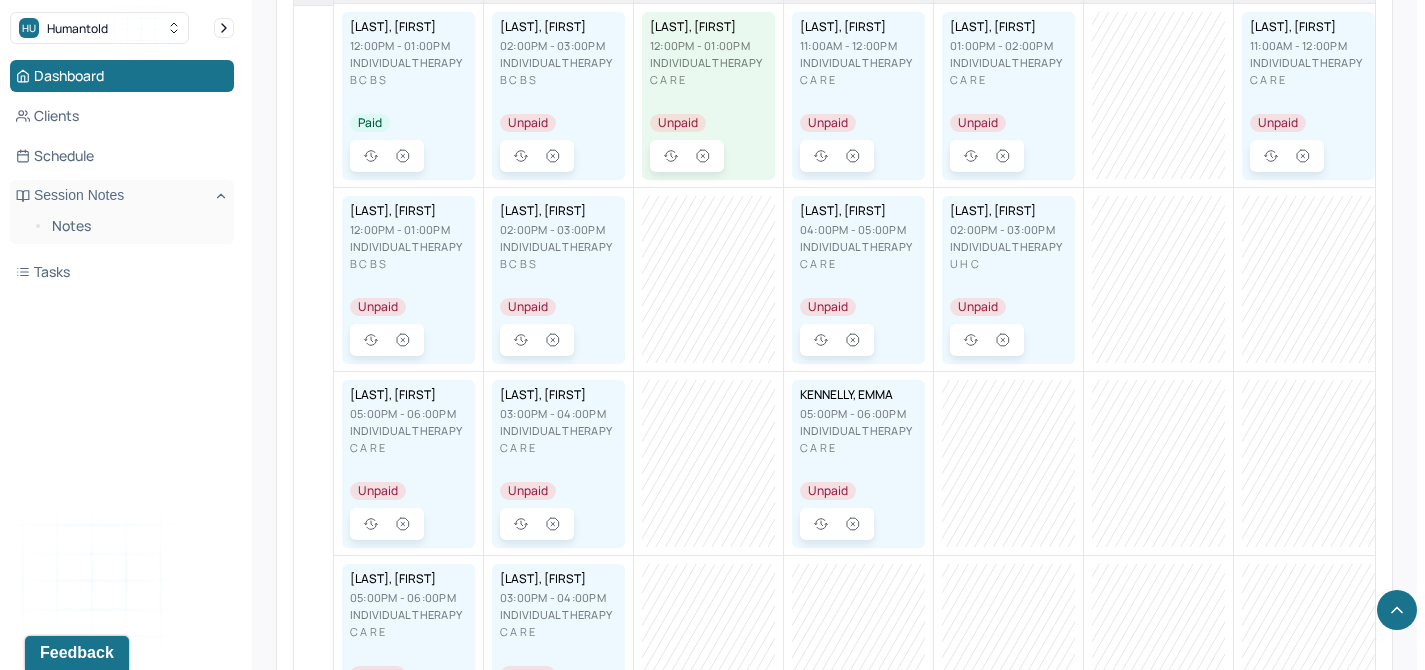 scroll, scrollTop: 0, scrollLeft: 0, axis: both 